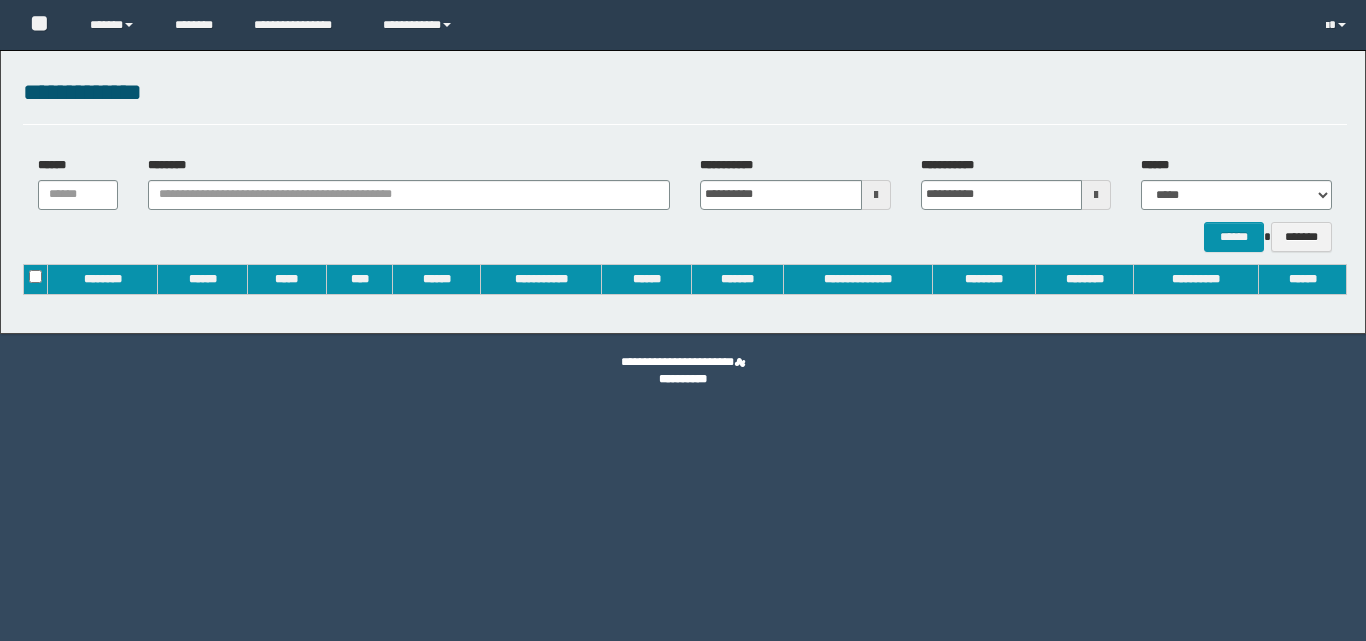 scroll, scrollTop: 0, scrollLeft: 0, axis: both 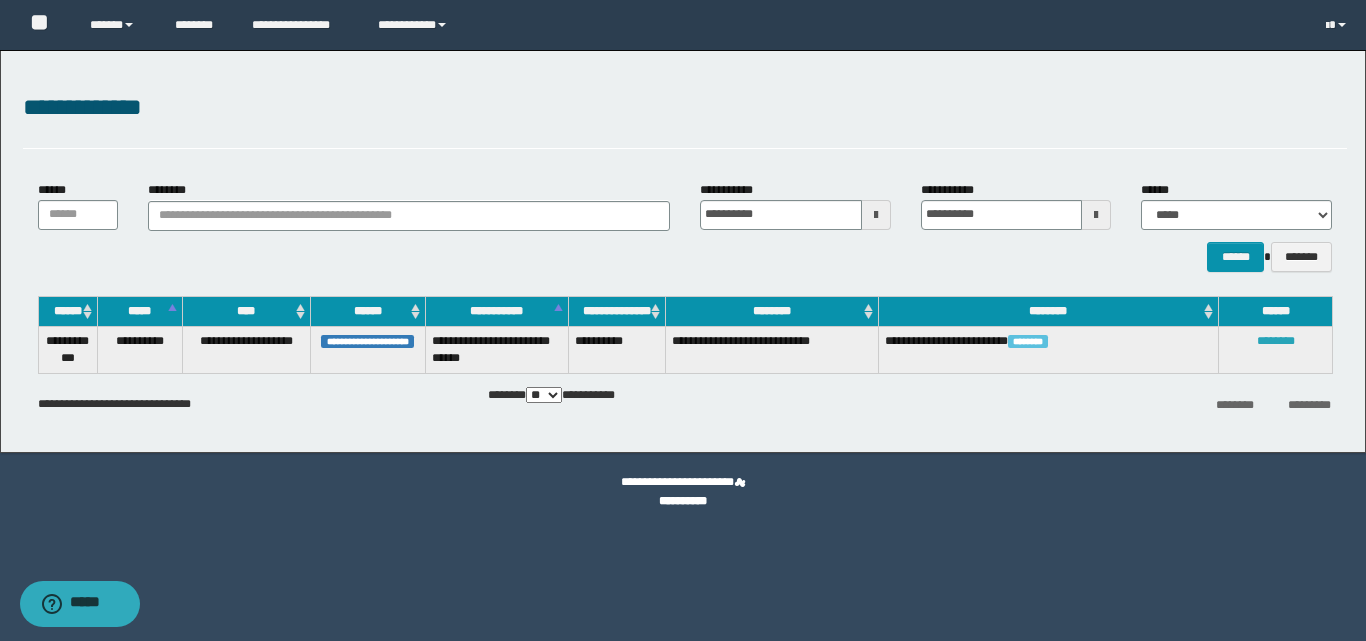 click on "********" at bounding box center [1276, 341] 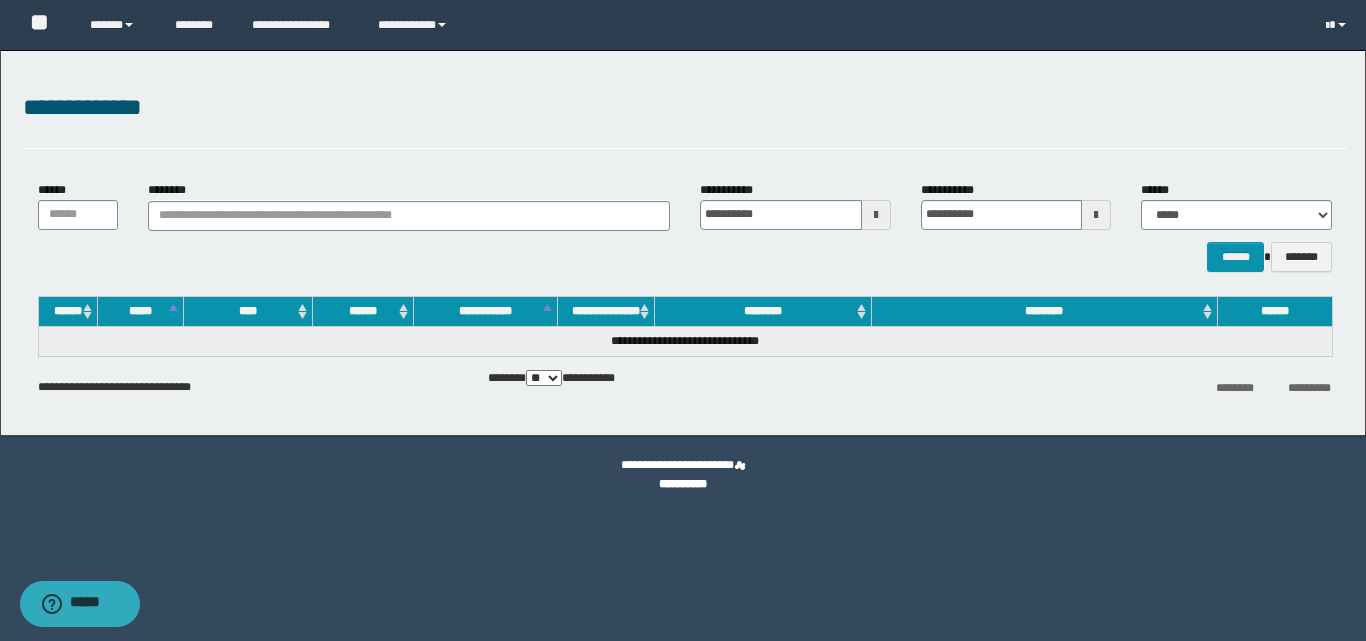 click on "**********" at bounding box center [685, 108] 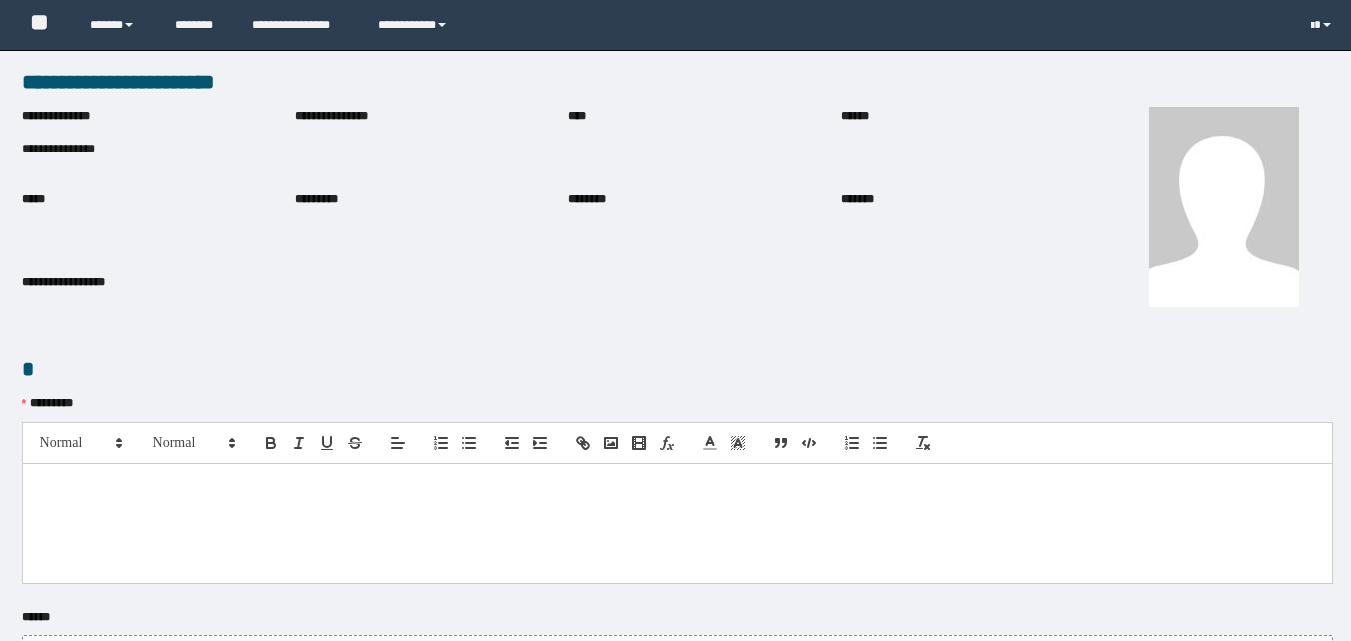 scroll, scrollTop: 0, scrollLeft: 0, axis: both 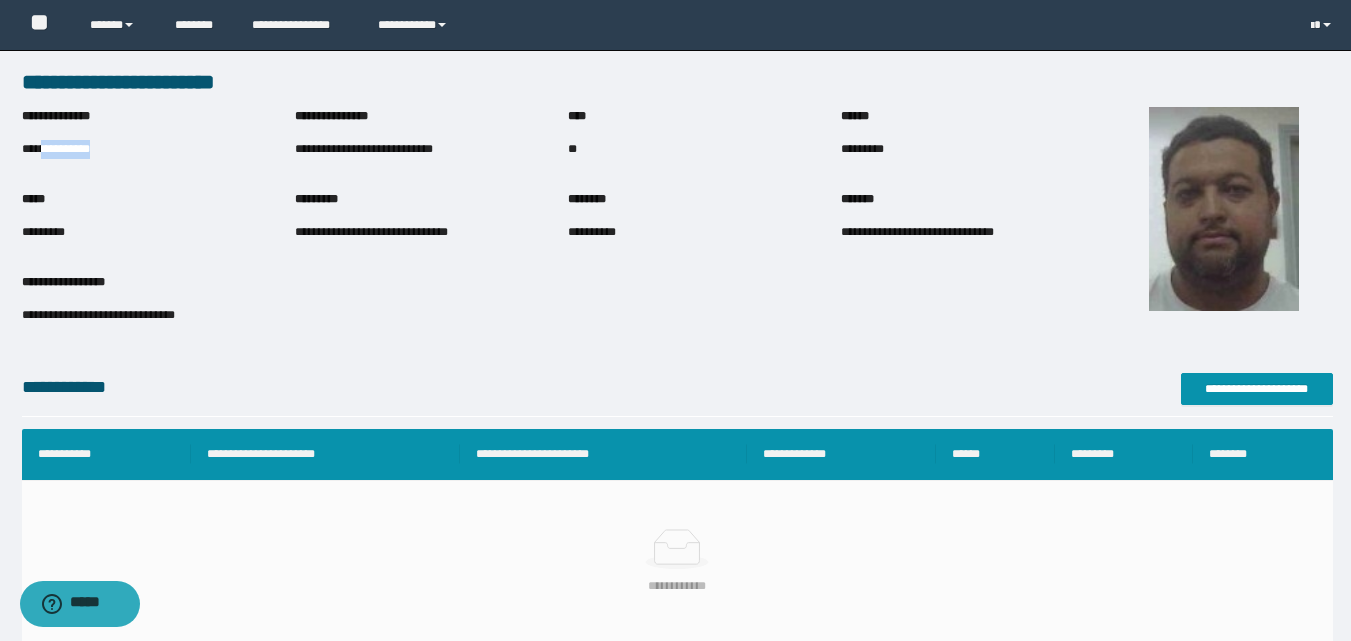 drag, startPoint x: 42, startPoint y: 155, endPoint x: 227, endPoint y: 149, distance: 185.09727 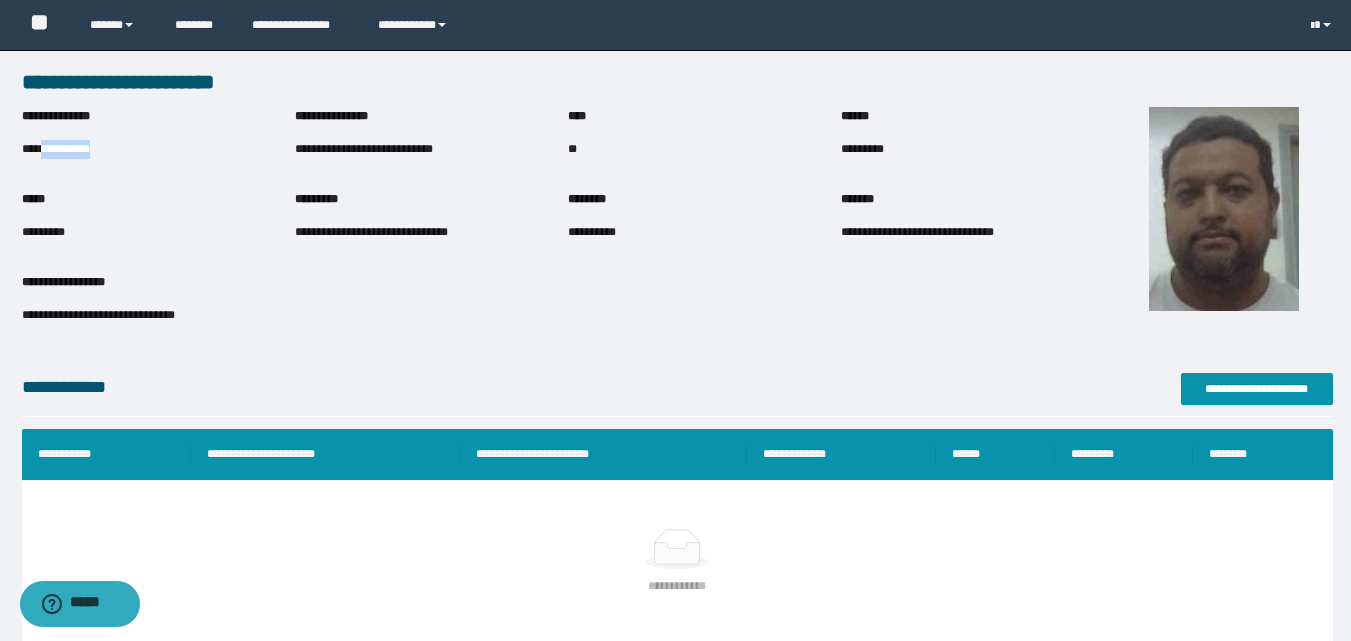 copy on "**********" 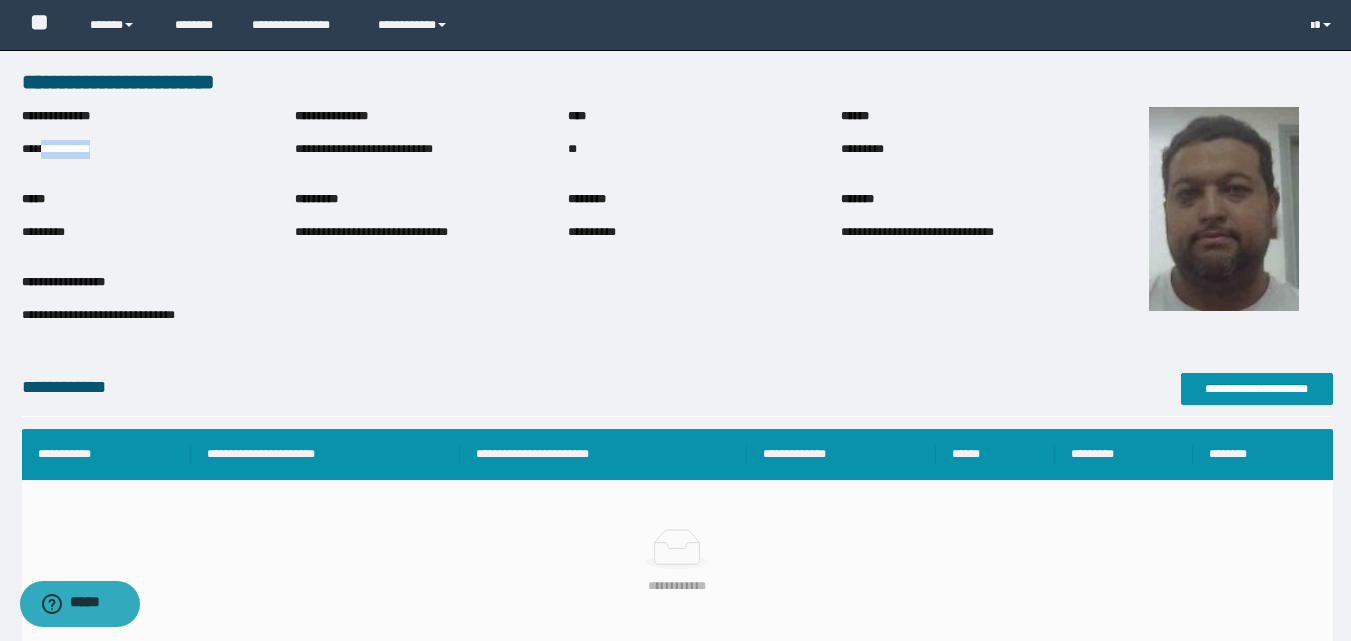 click on "**********" at bounding box center (158, 150) 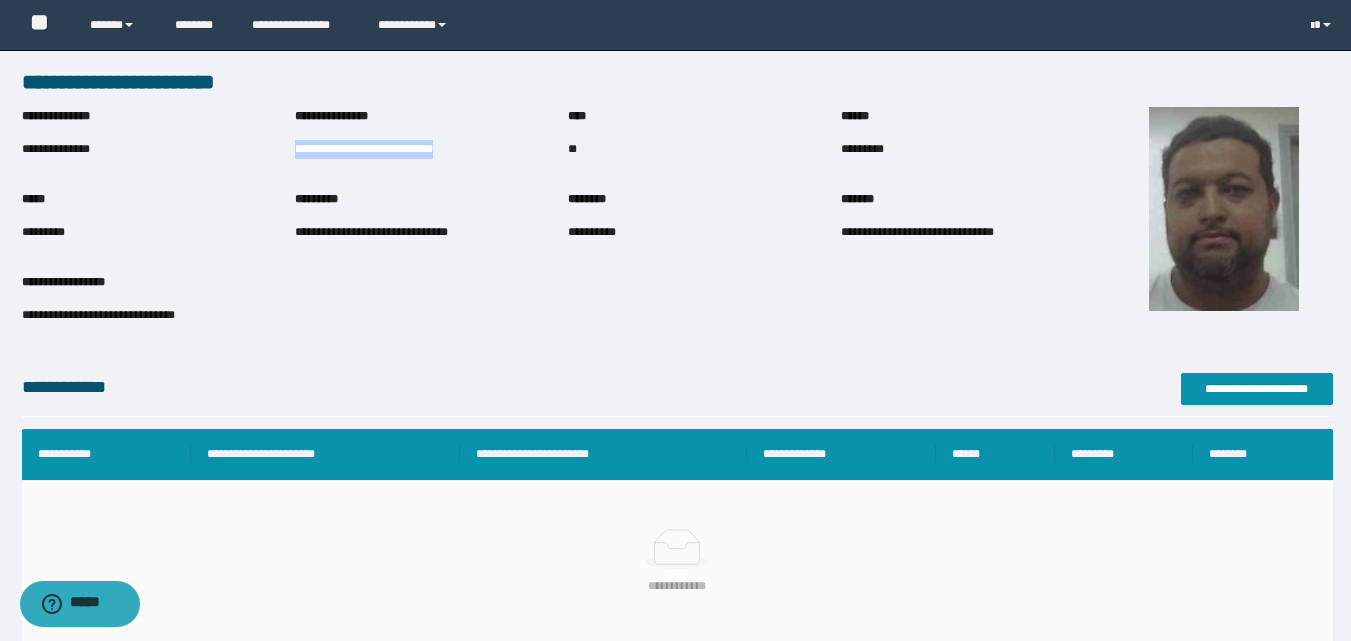 drag, startPoint x: 296, startPoint y: 156, endPoint x: 518, endPoint y: 156, distance: 222 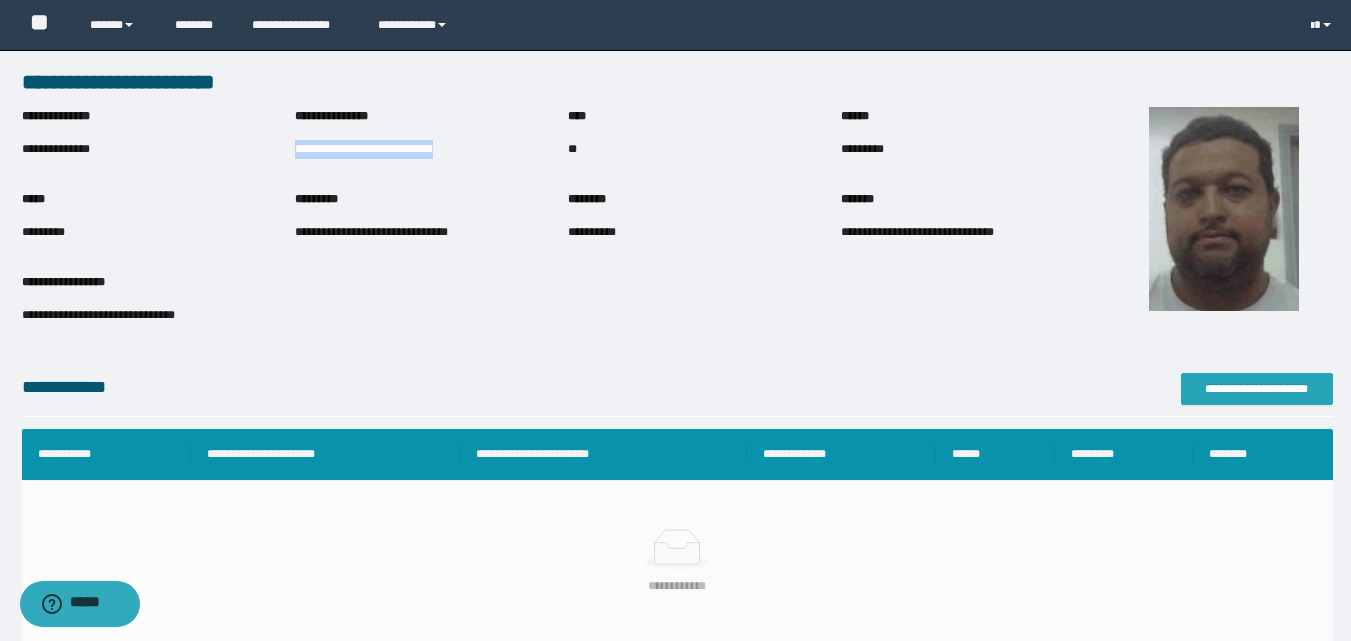 click on "**********" at bounding box center [1257, 389] 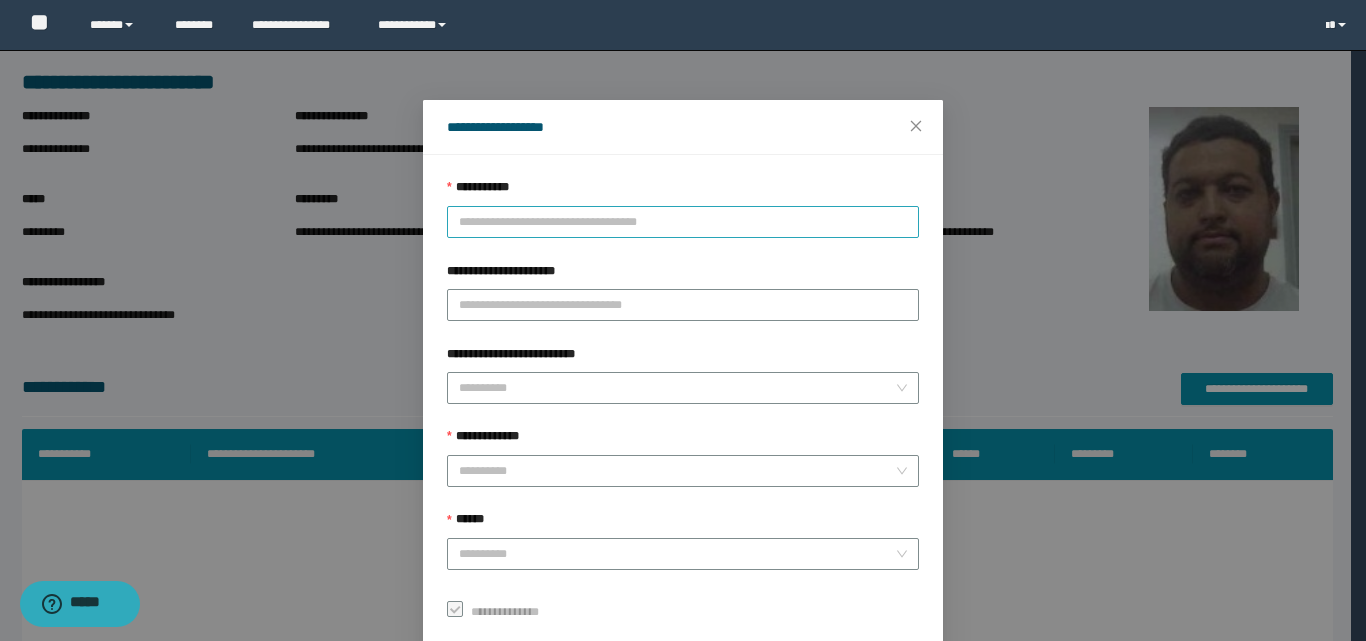 click on "**********" at bounding box center (683, 222) 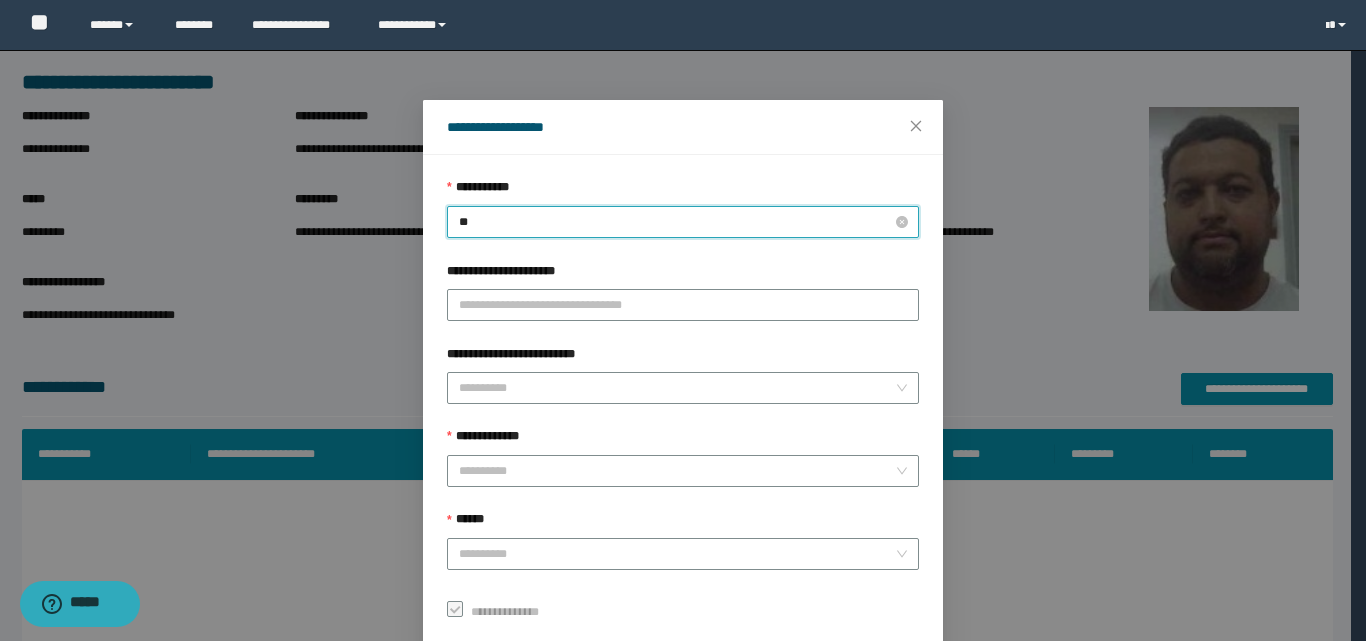 type on "***" 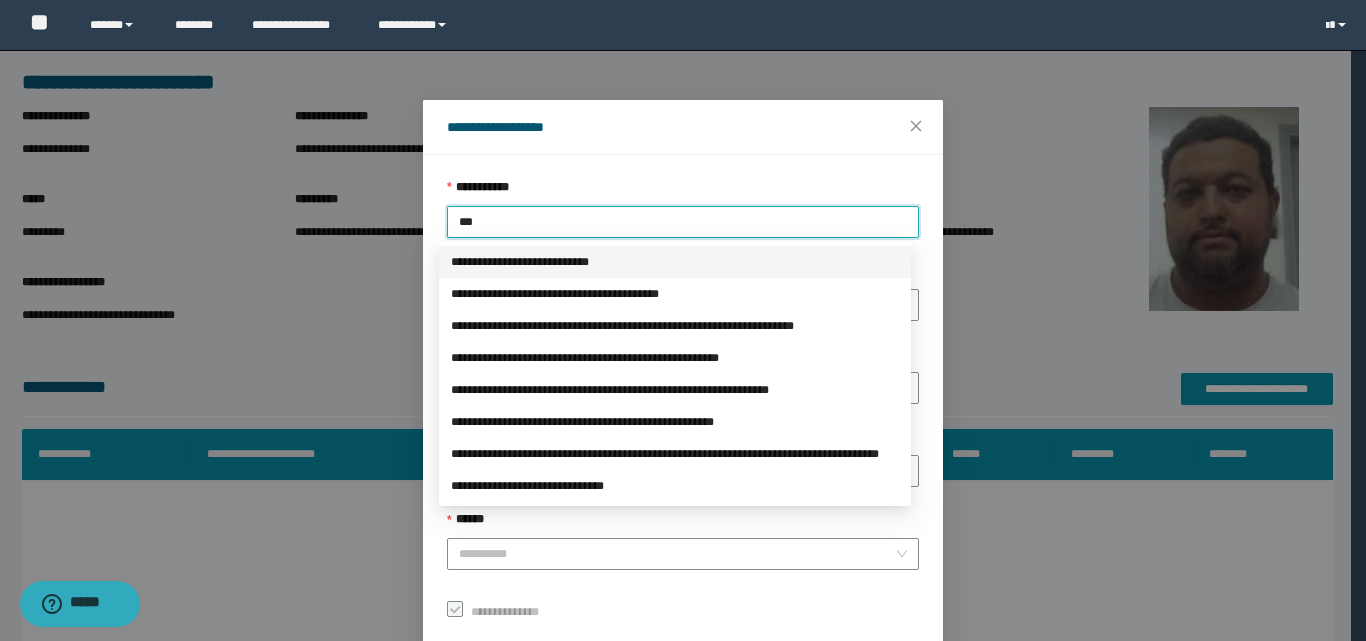 click on "**********" at bounding box center (675, 262) 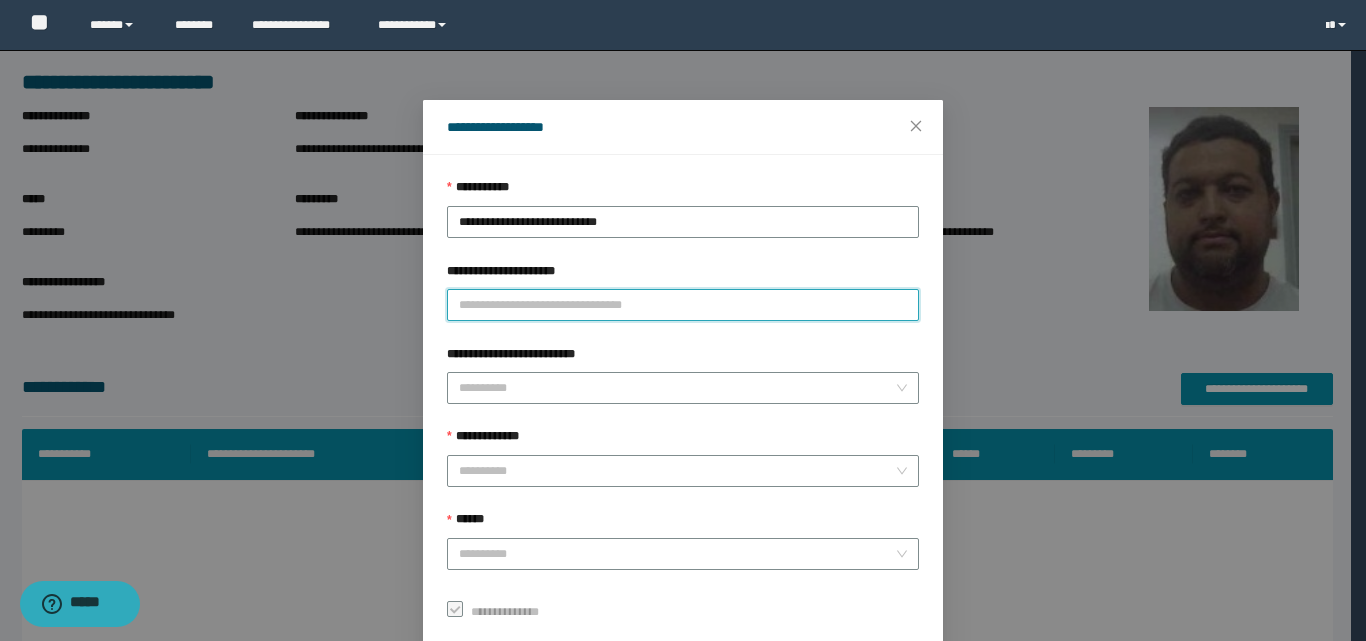 click on "**********" at bounding box center (683, 305) 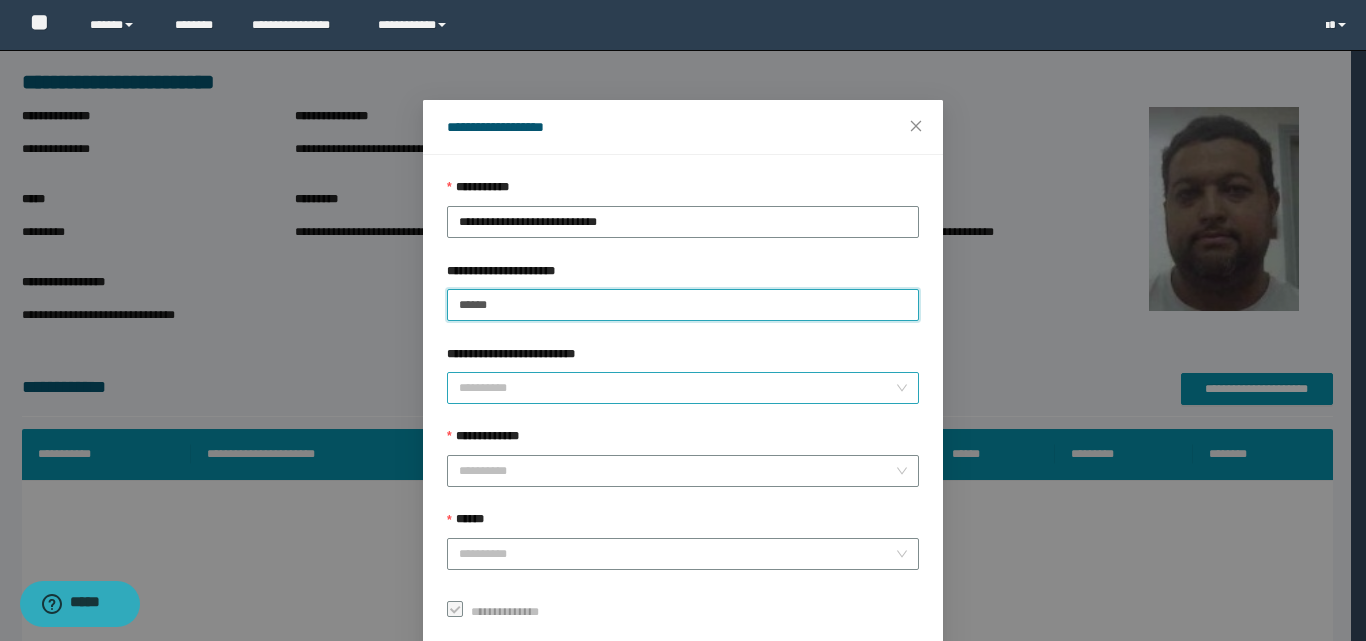 type on "******" 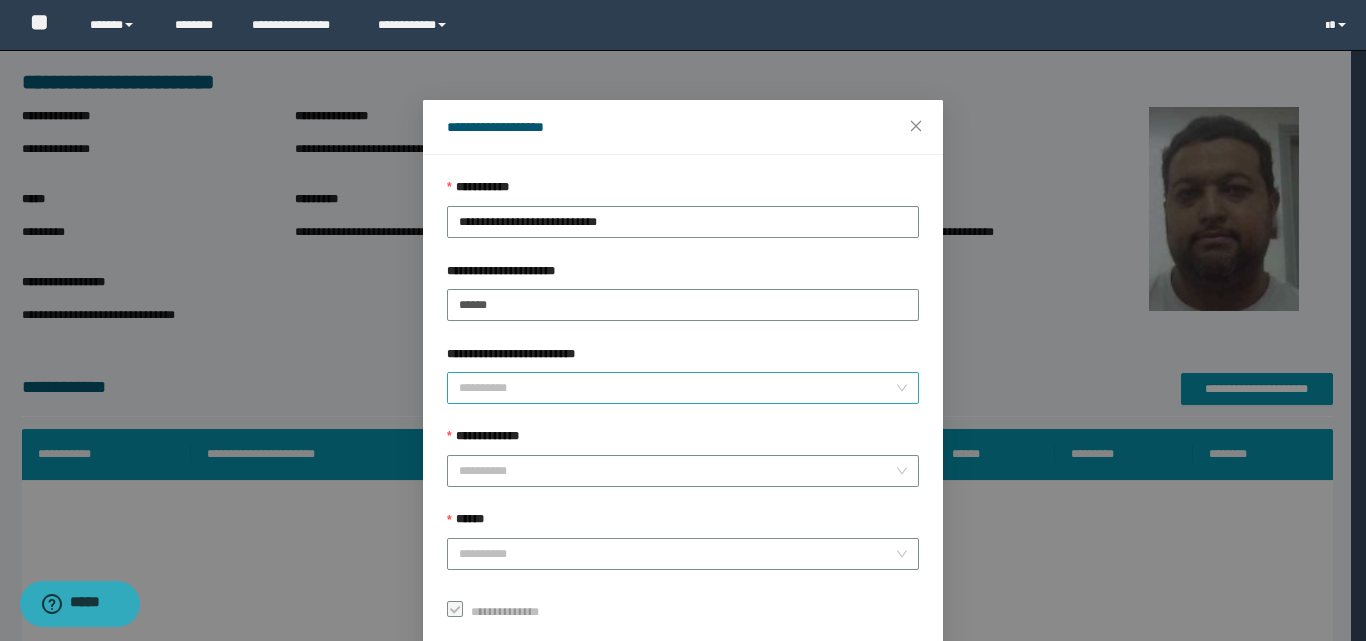 click on "**********" at bounding box center [677, 388] 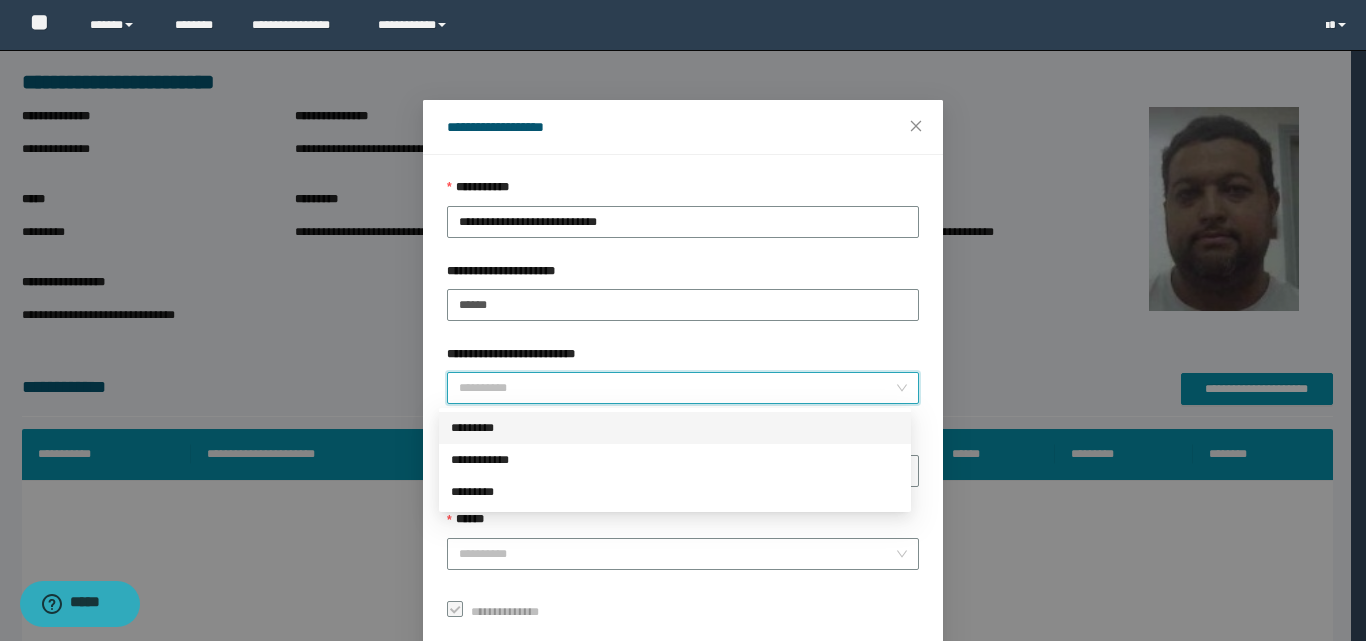 click on "*********" at bounding box center [675, 428] 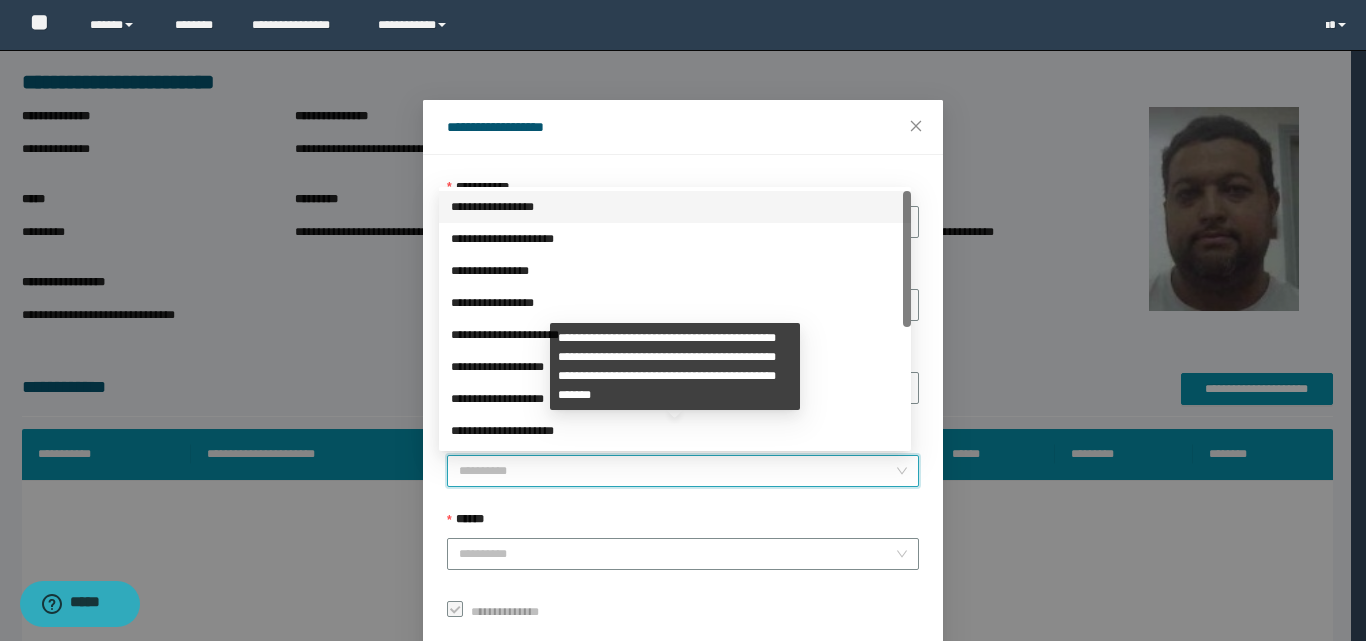 click on "**********" at bounding box center (677, 471) 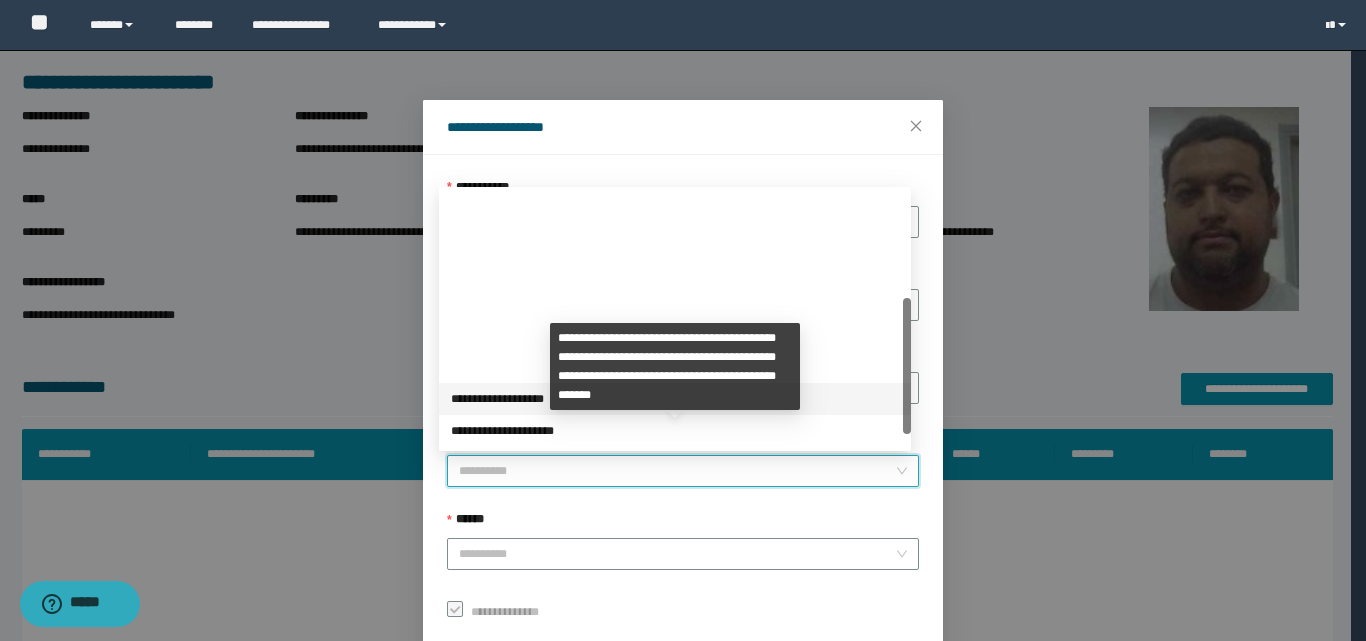 scroll, scrollTop: 224, scrollLeft: 0, axis: vertical 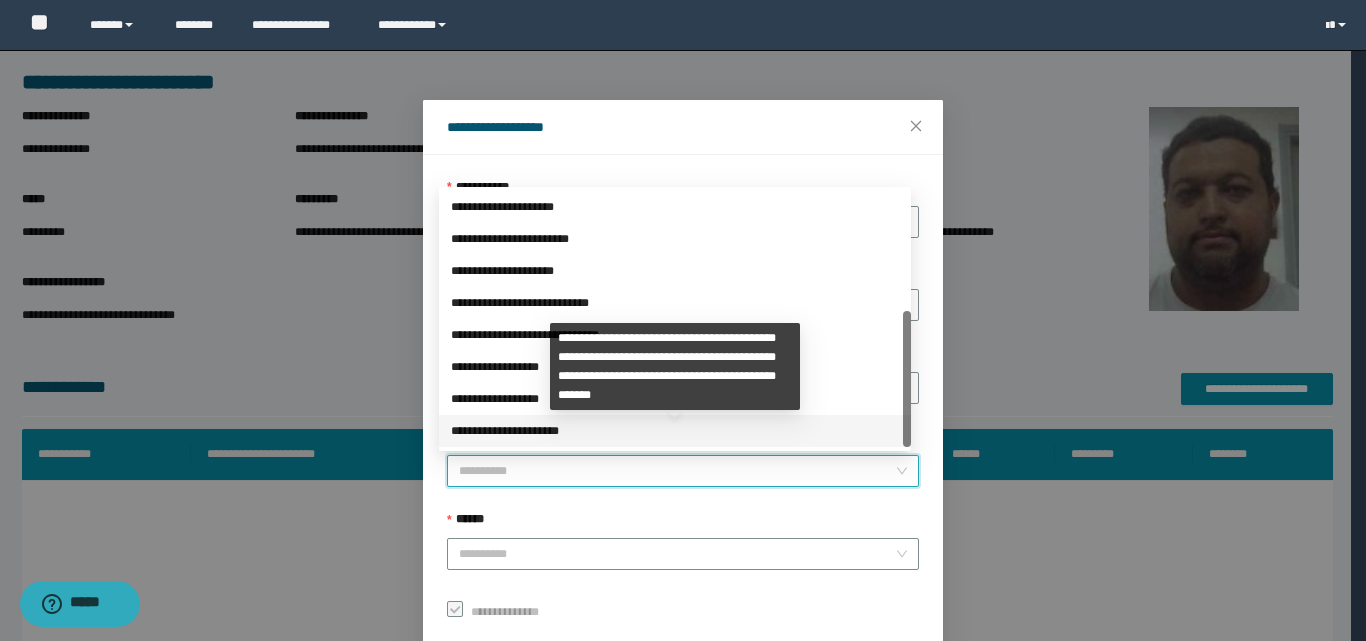click on "**********" at bounding box center (675, 431) 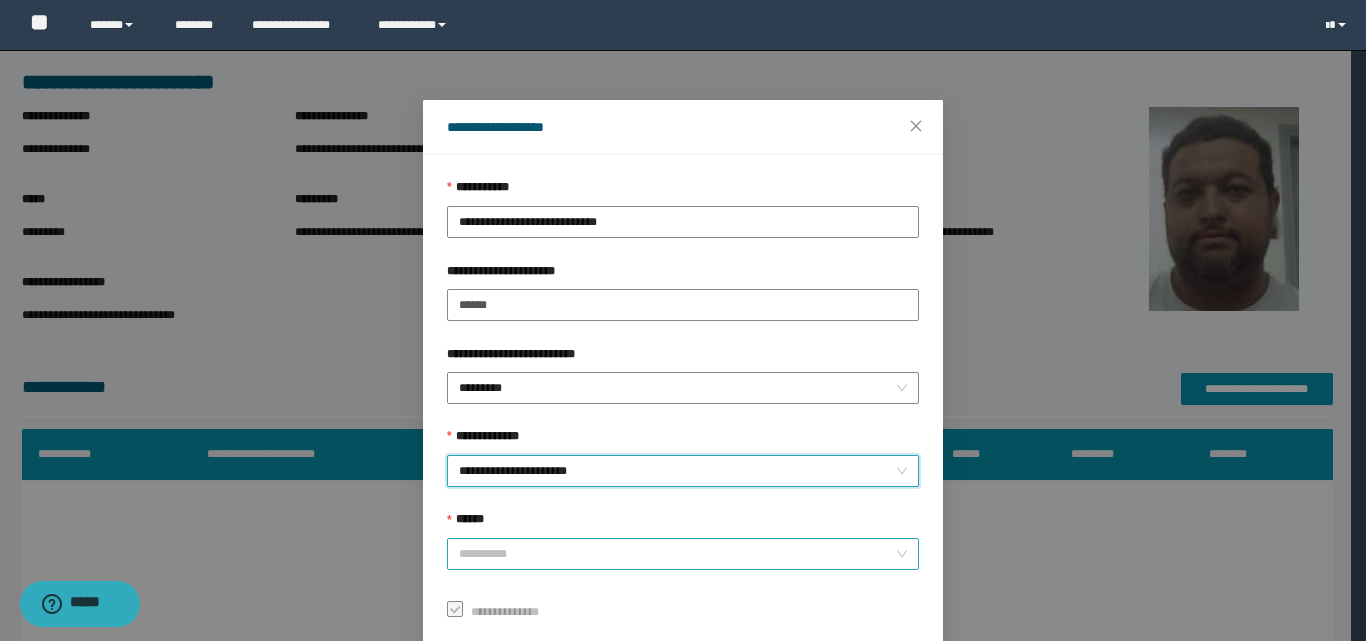 click on "******" at bounding box center (677, 554) 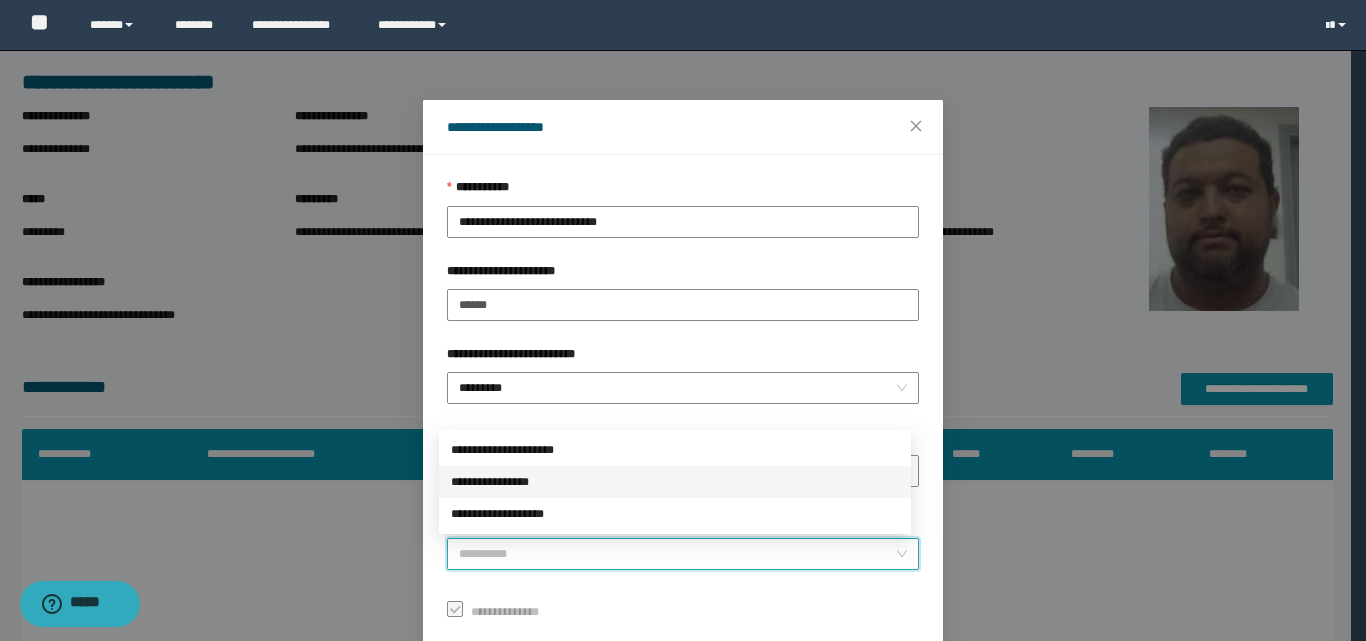 click on "**********" at bounding box center (675, 482) 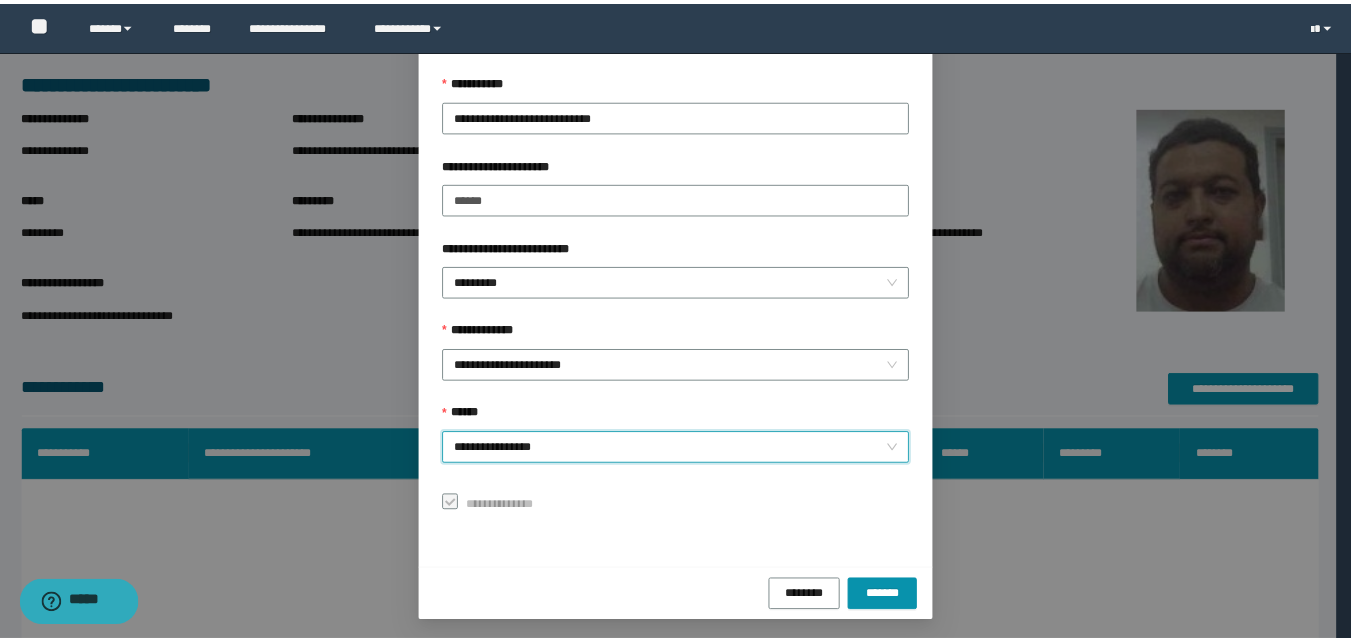scroll, scrollTop: 111, scrollLeft: 0, axis: vertical 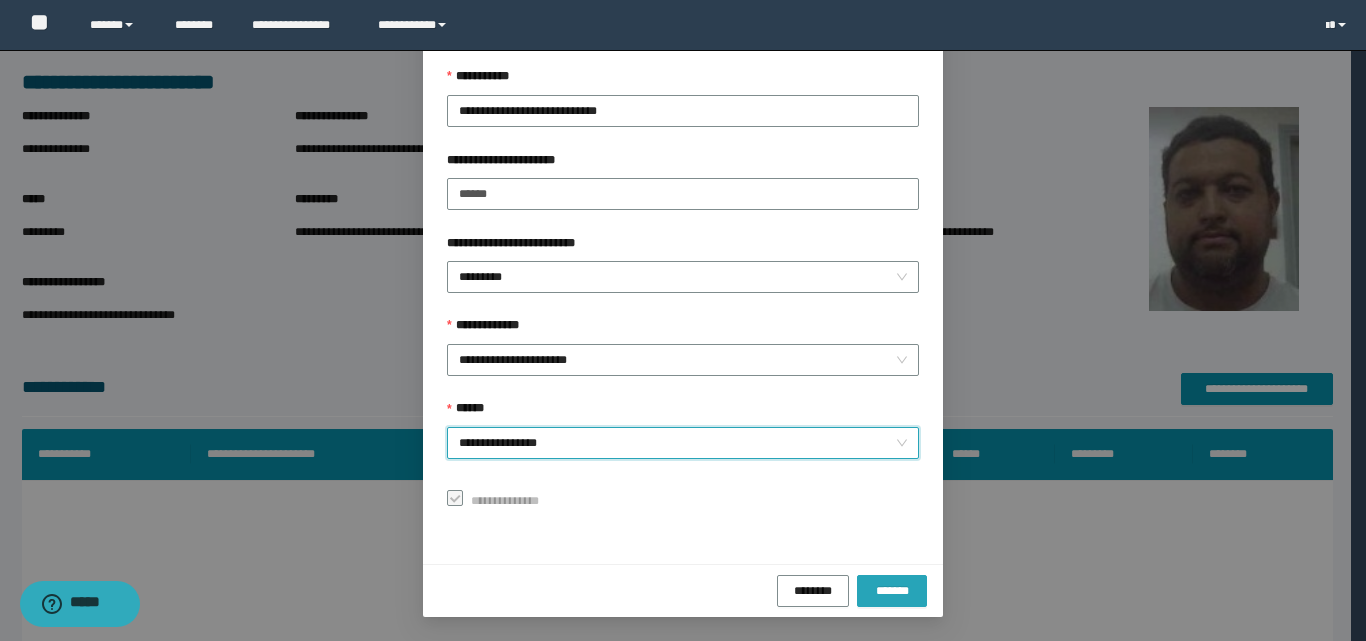 click on "*******" at bounding box center (892, 590) 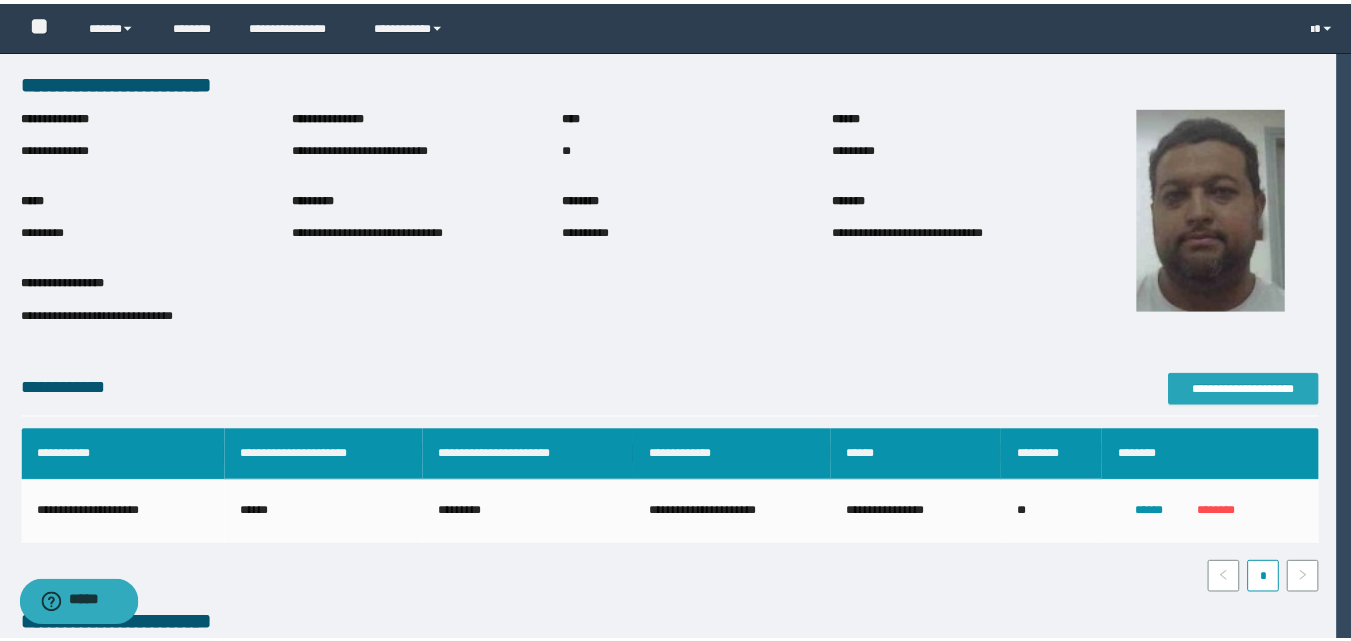 scroll, scrollTop: 0, scrollLeft: 0, axis: both 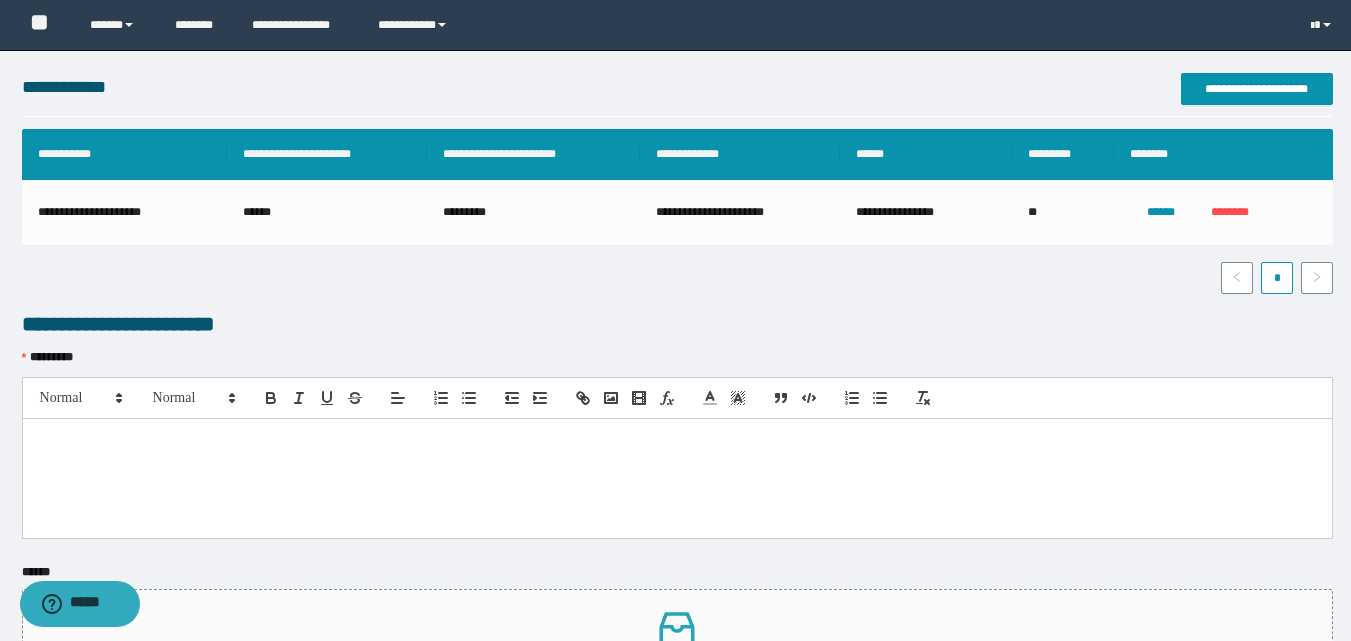 click at bounding box center (677, 478) 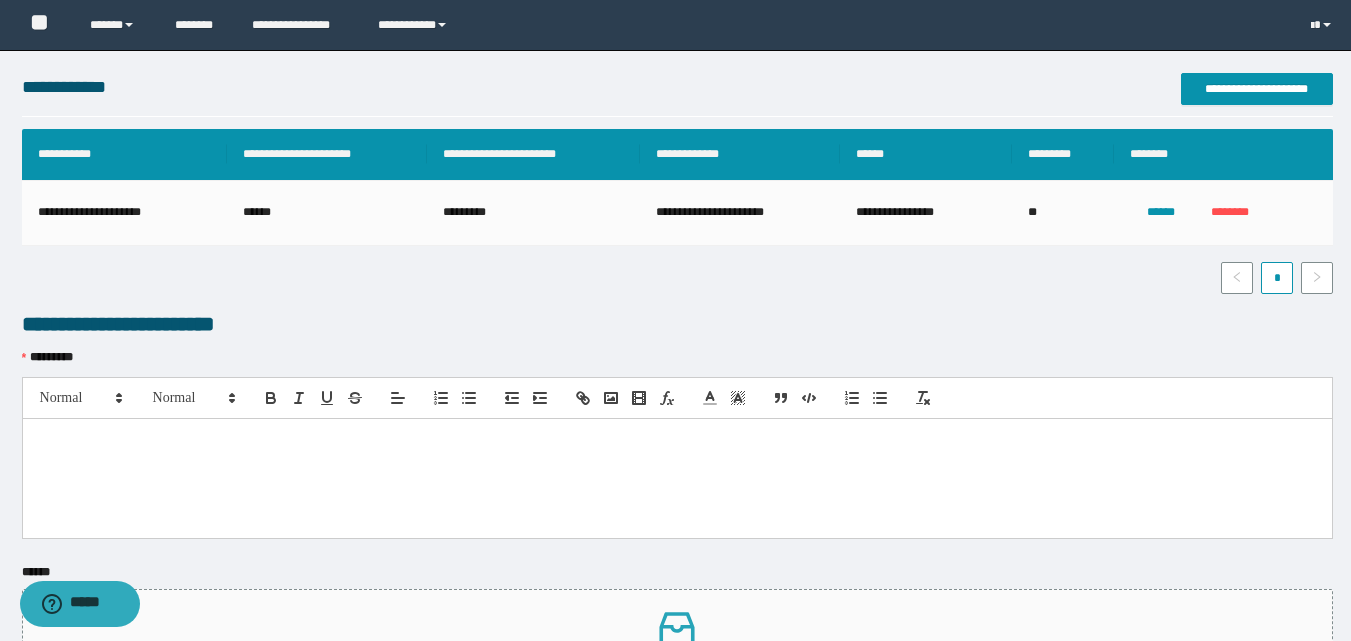 click at bounding box center [677, 440] 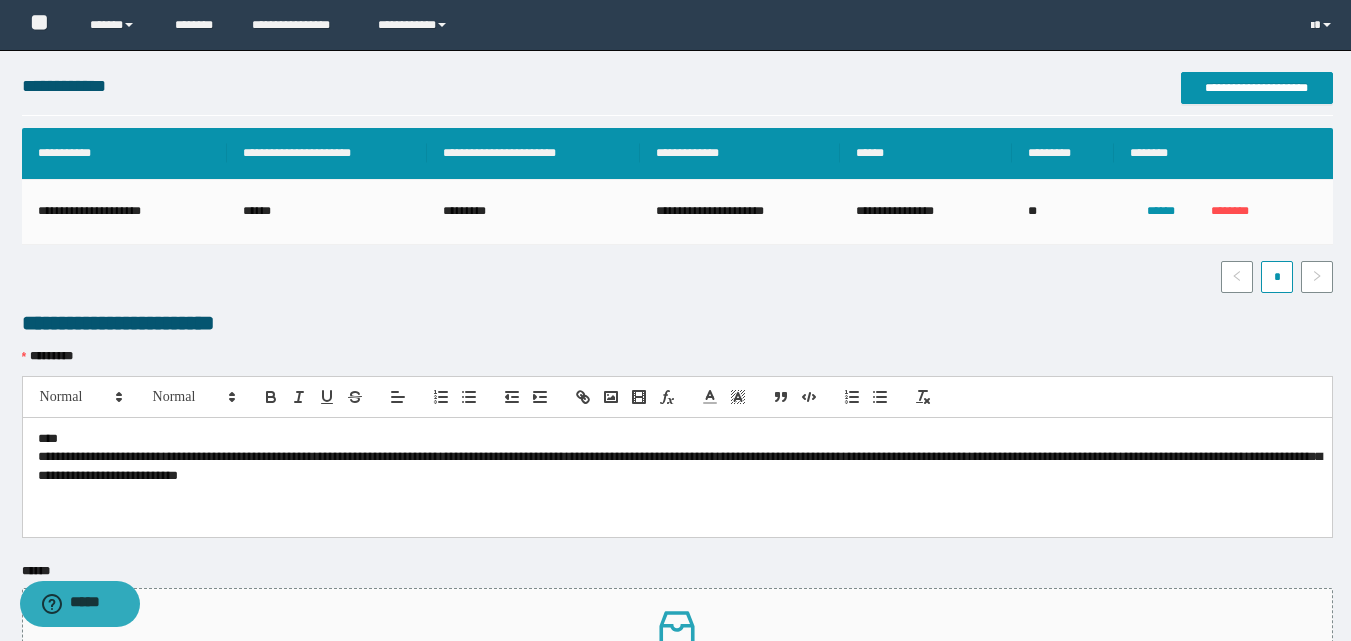 scroll, scrollTop: 527, scrollLeft: 0, axis: vertical 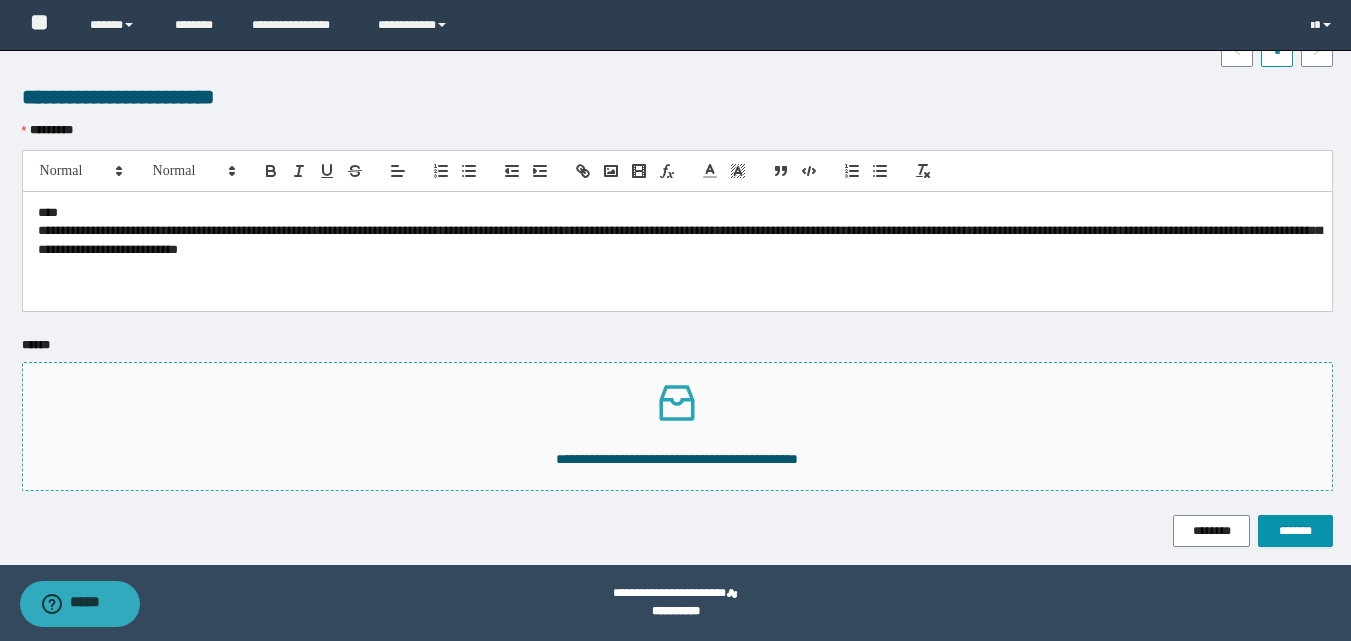 click 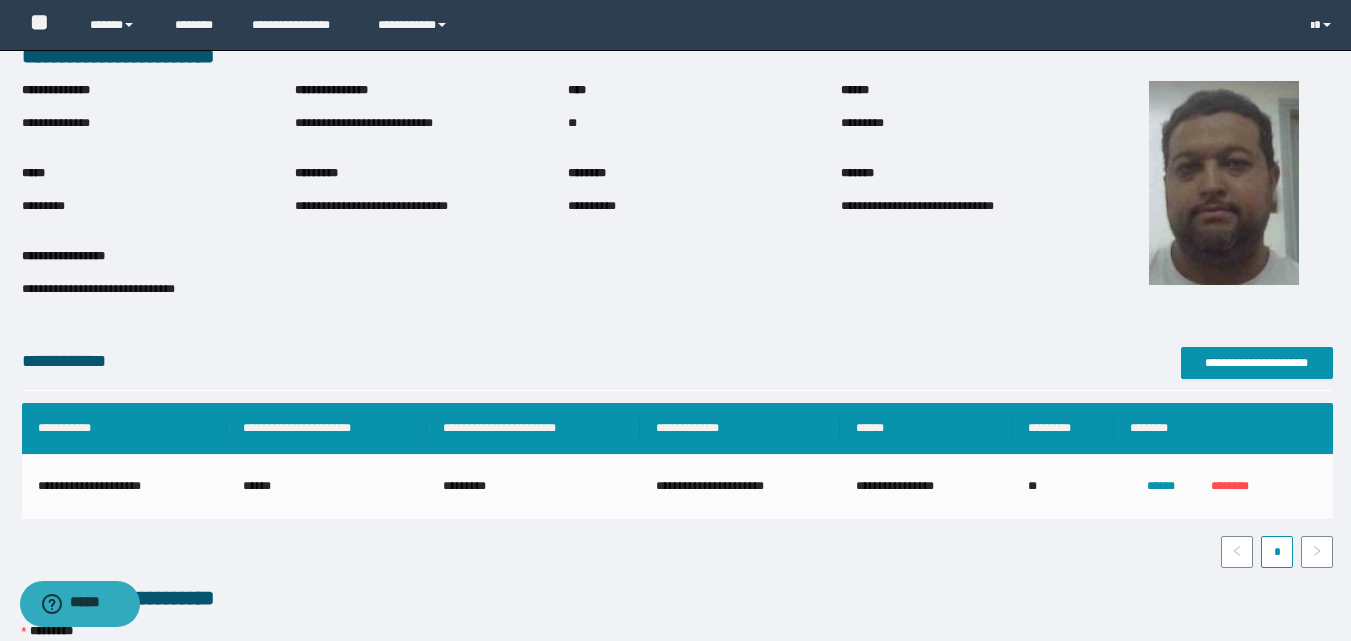 scroll, scrollTop: 0, scrollLeft: 0, axis: both 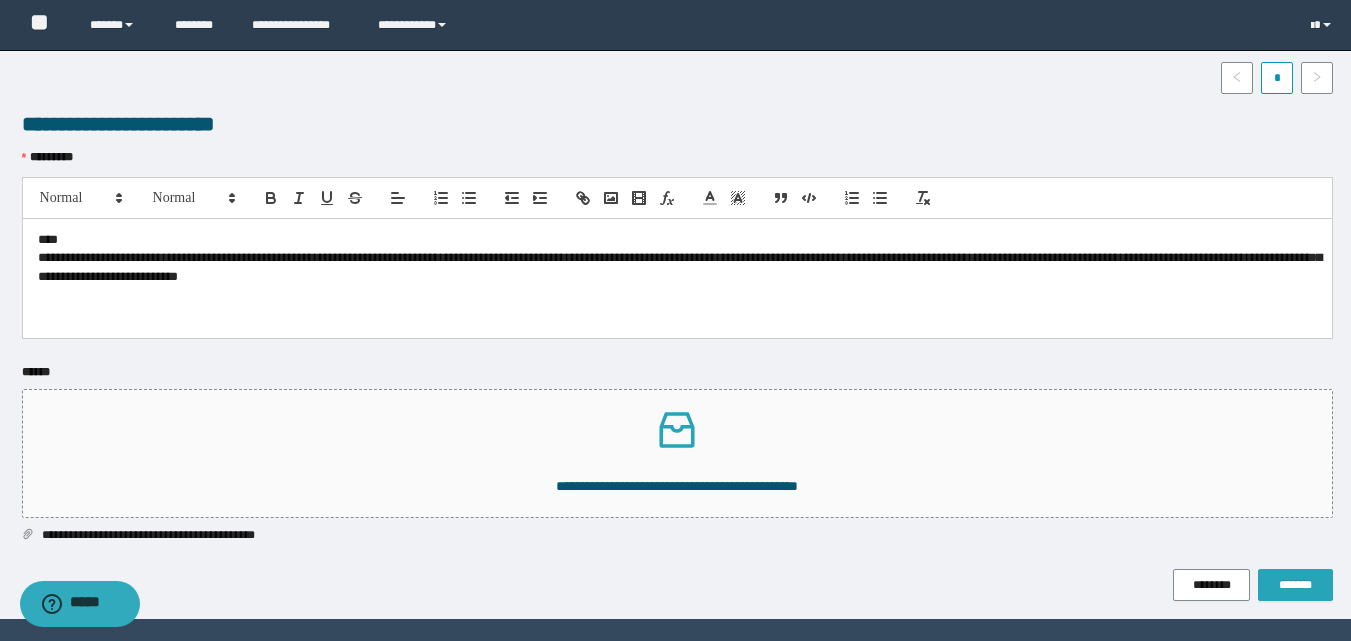 click on "*******" at bounding box center [1295, 585] 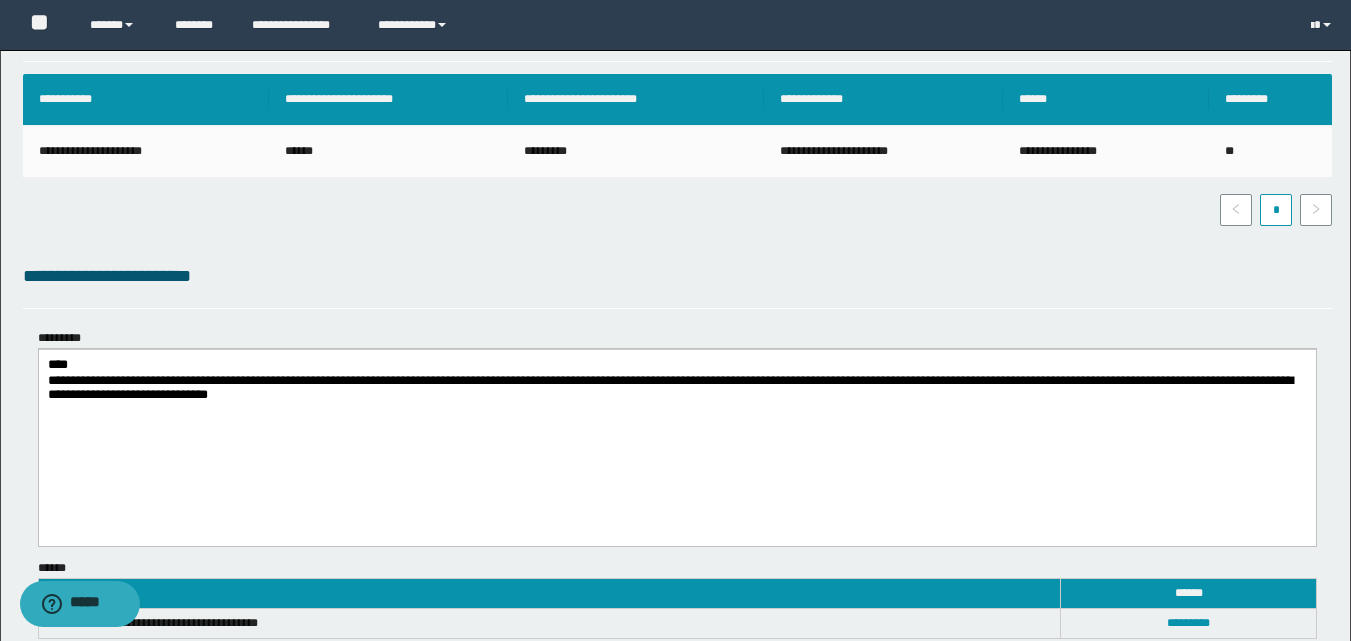 scroll, scrollTop: 0, scrollLeft: 0, axis: both 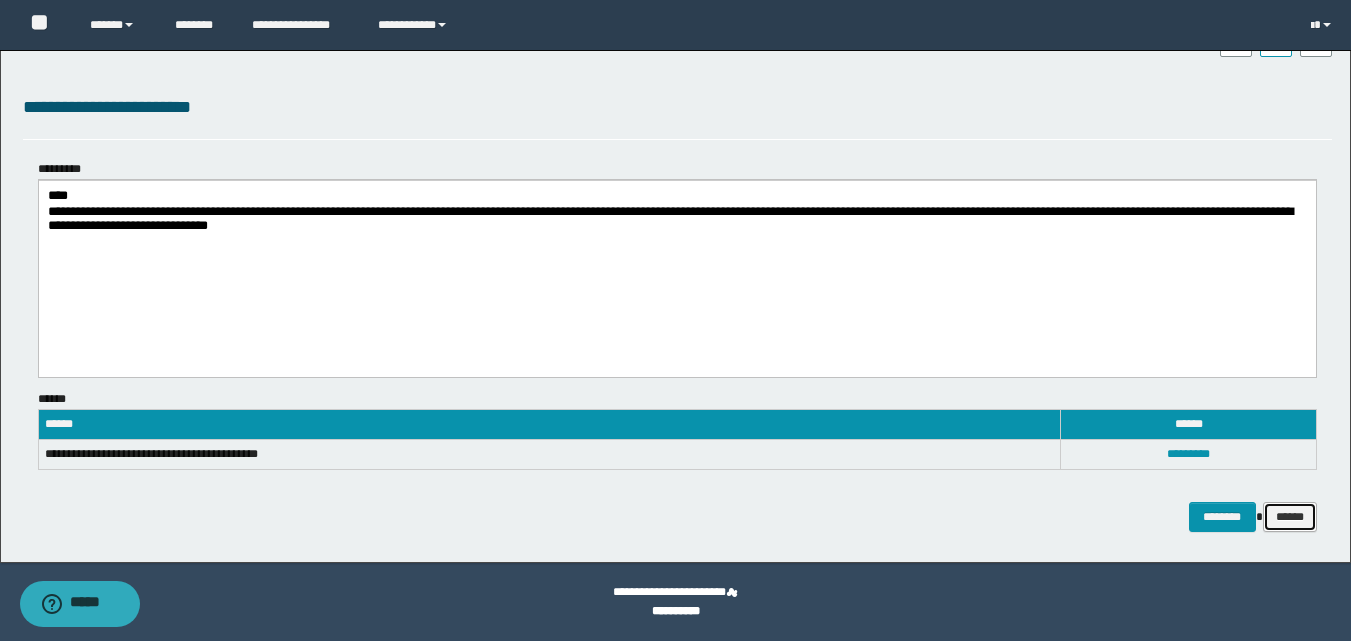 click on "******" at bounding box center (1290, 517) 